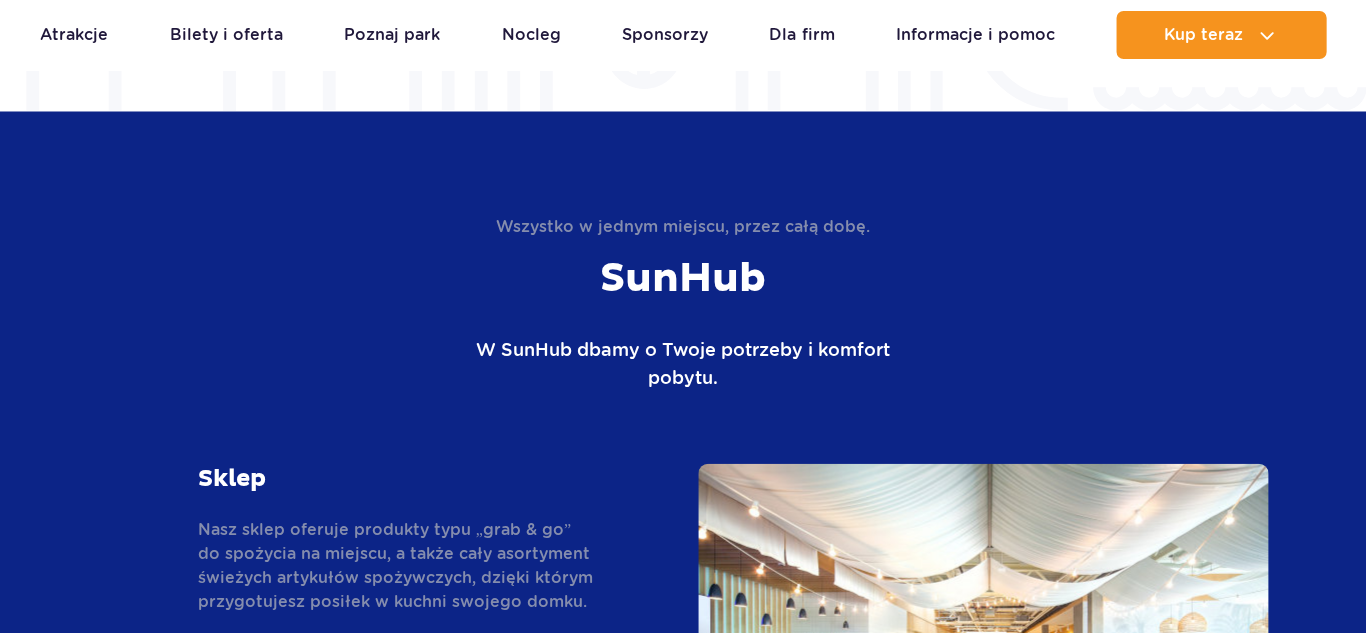 scroll, scrollTop: 2970, scrollLeft: 0, axis: vertical 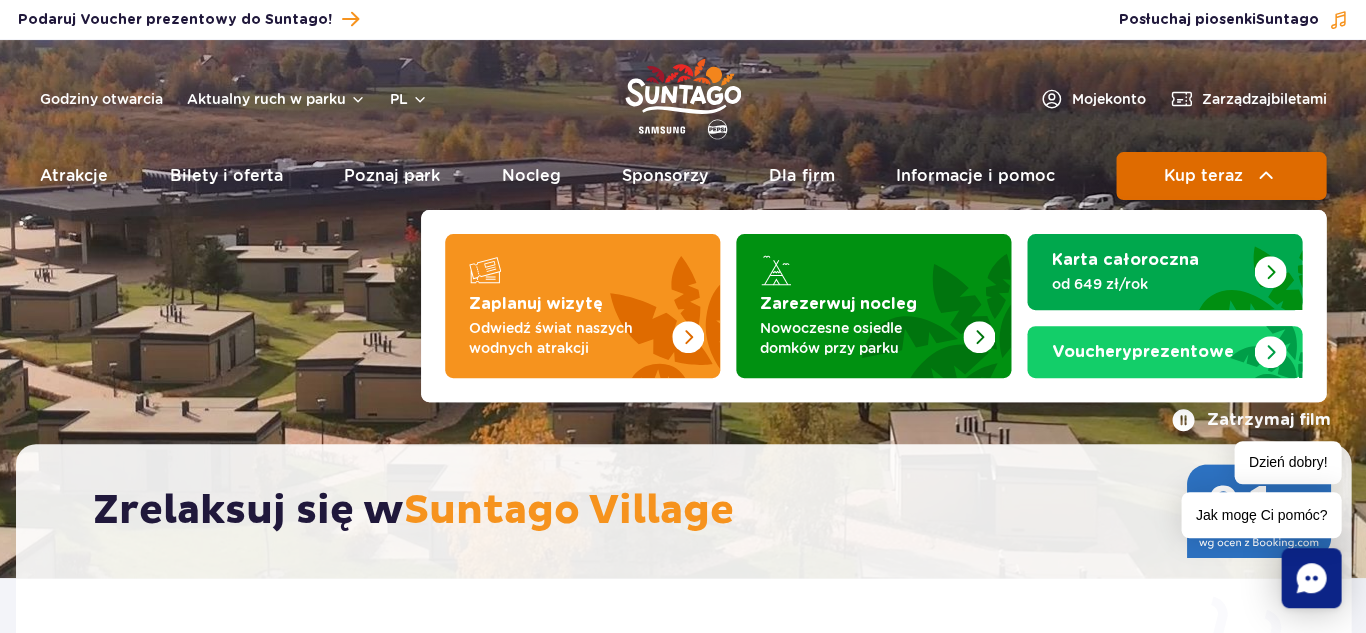 click on "Kup teraz" at bounding box center [1202, 176] 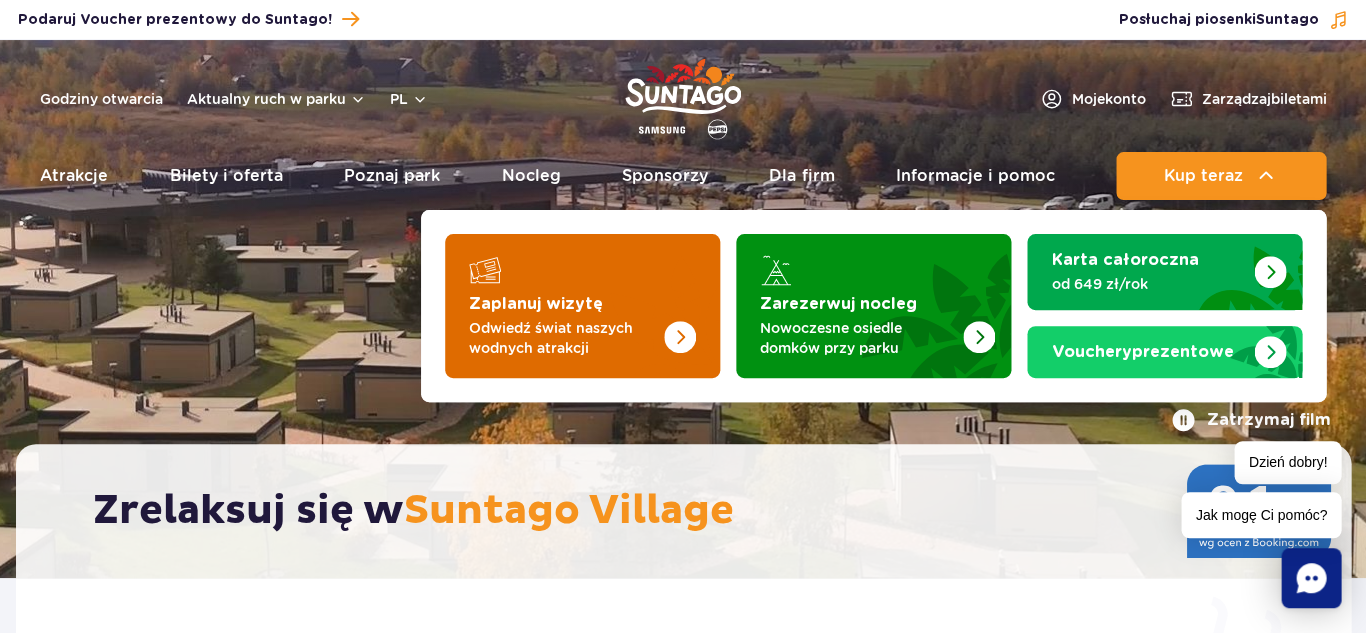 click on "Odwiedź świat naszych wodnych atrakcji" at bounding box center (566, 338) 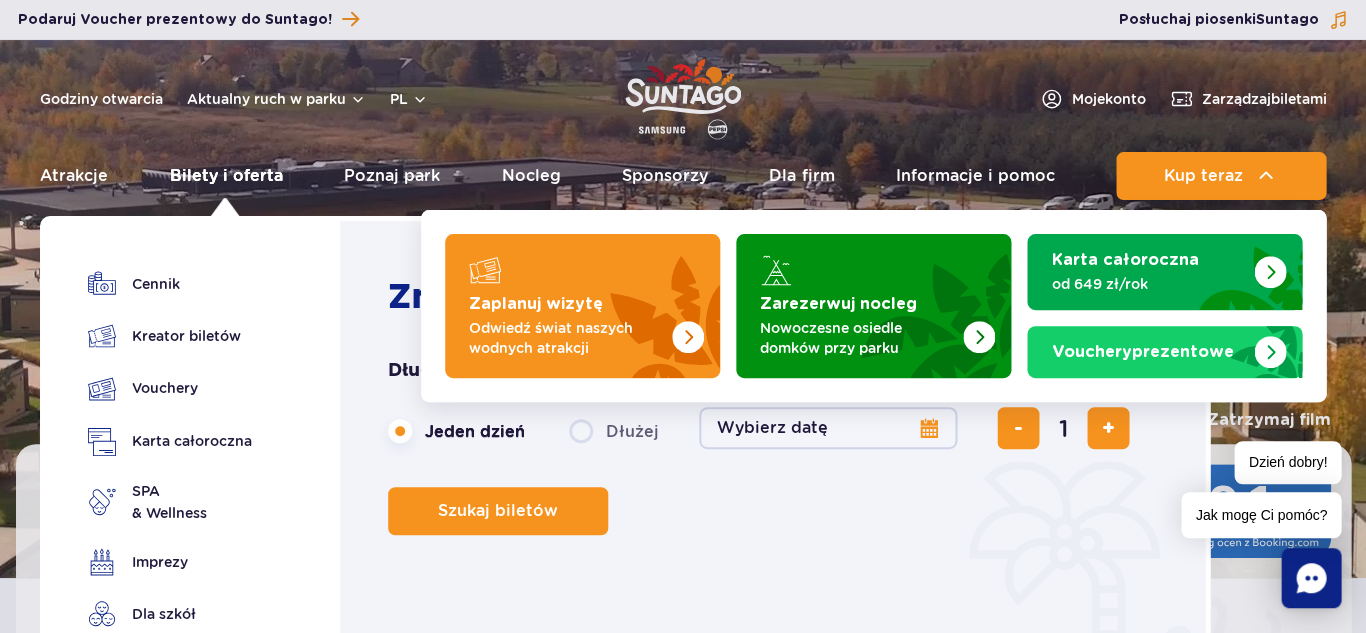 click on "Bilety i oferta" at bounding box center [225, 176] 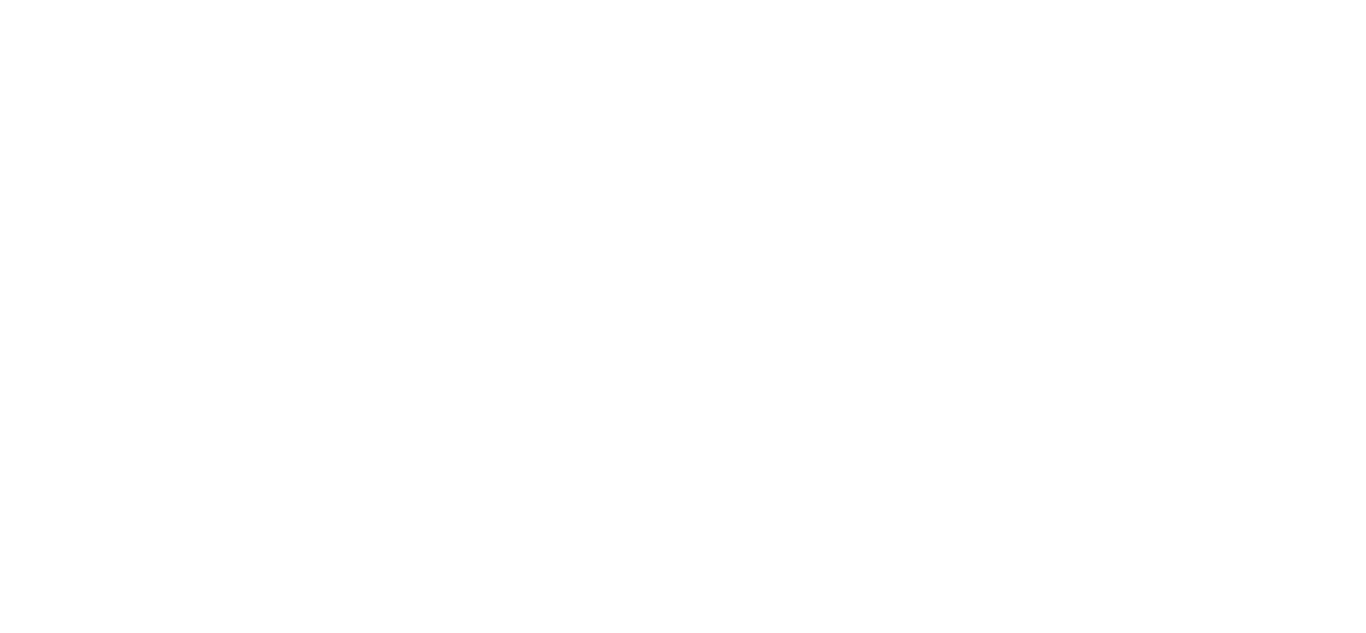 scroll, scrollTop: 0, scrollLeft: 0, axis: both 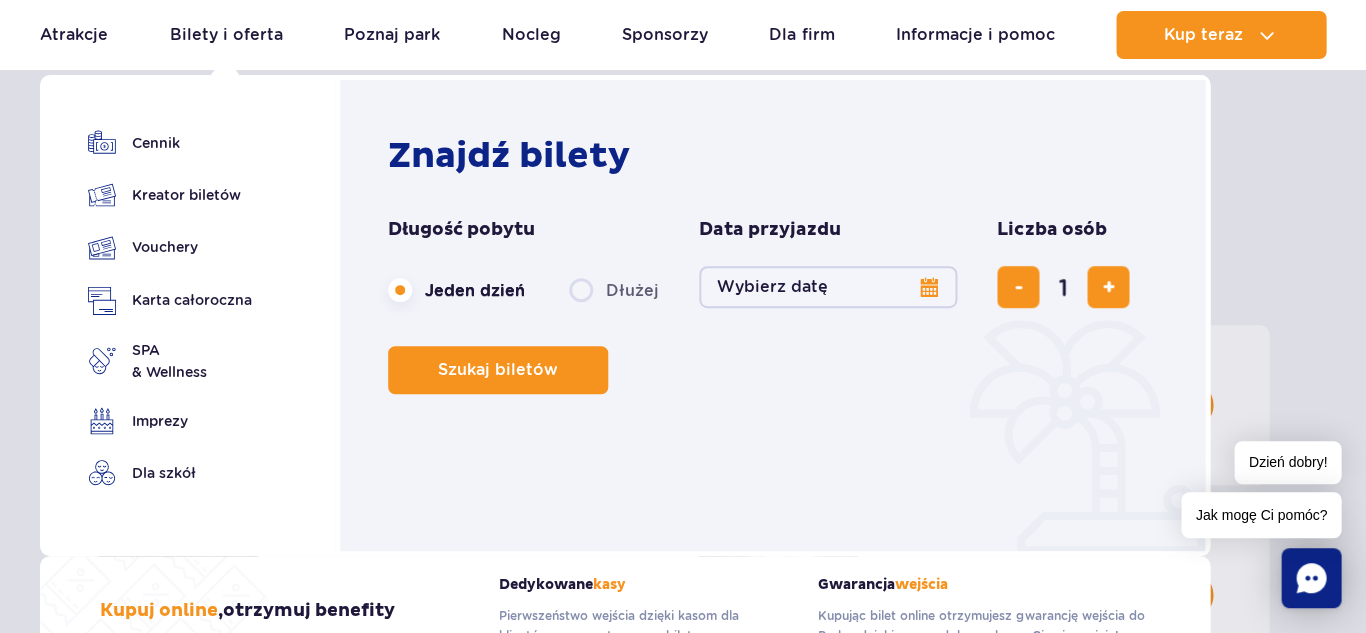 click on "Wybierz datę" at bounding box center (828, 287) 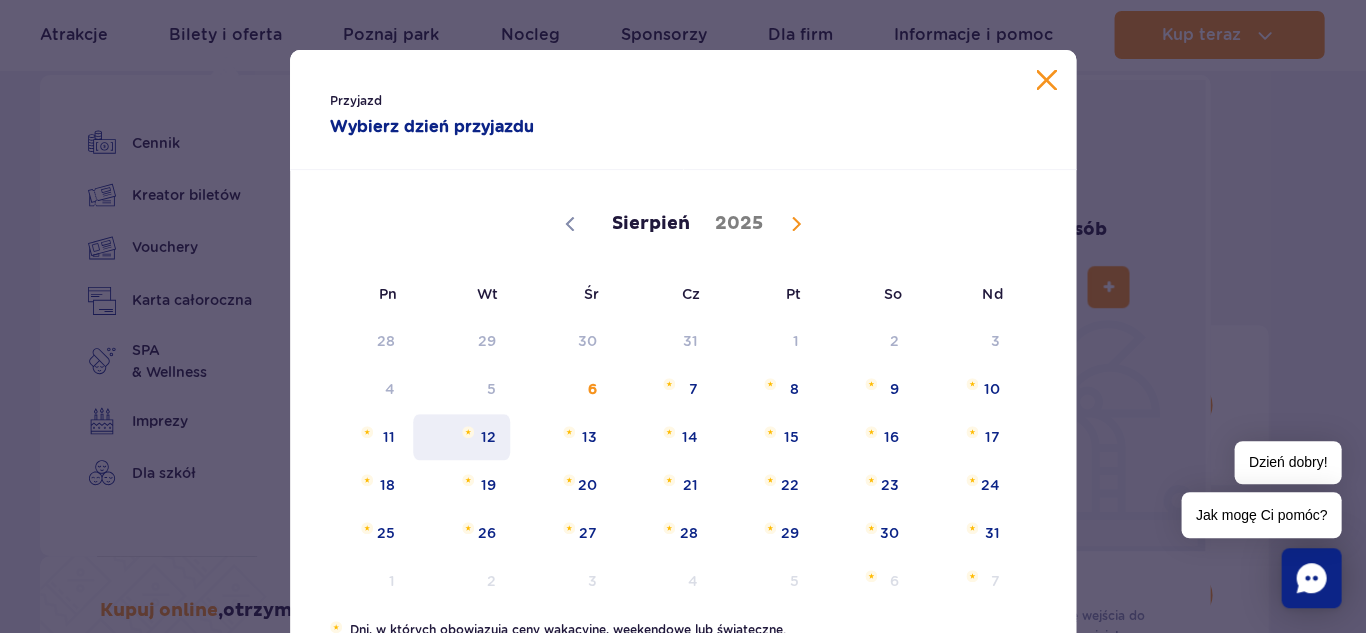 click on "12" at bounding box center (461, 437) 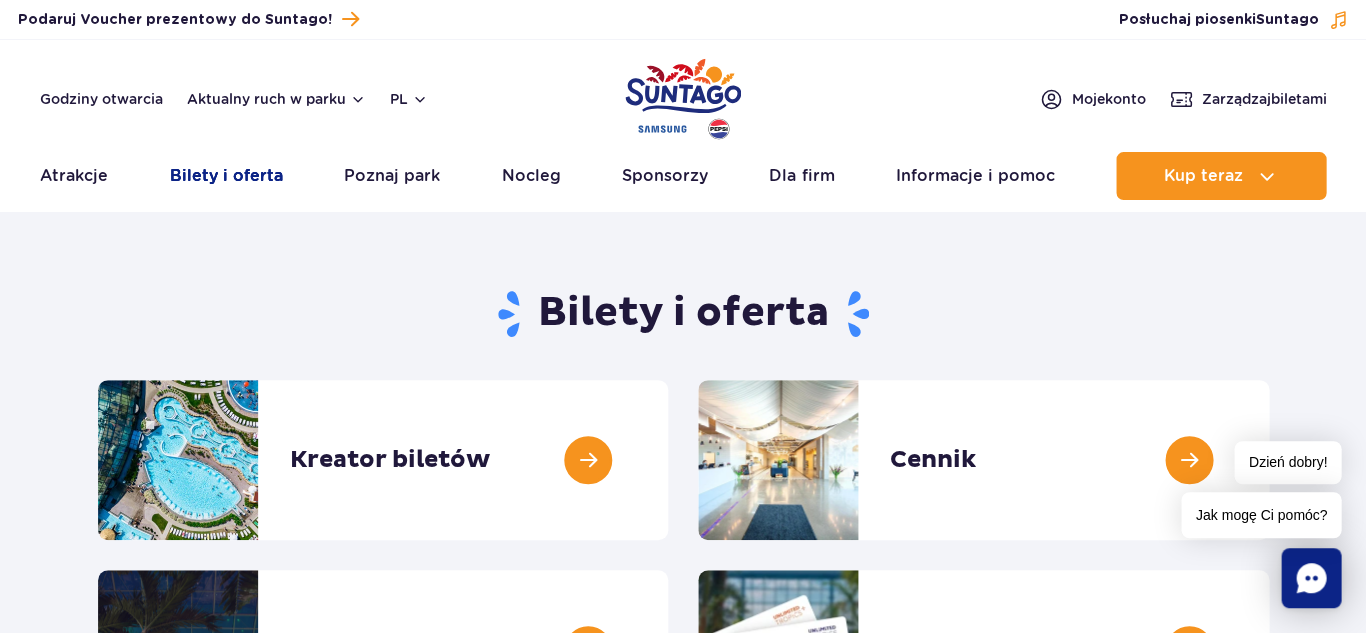 scroll, scrollTop: 0, scrollLeft: 0, axis: both 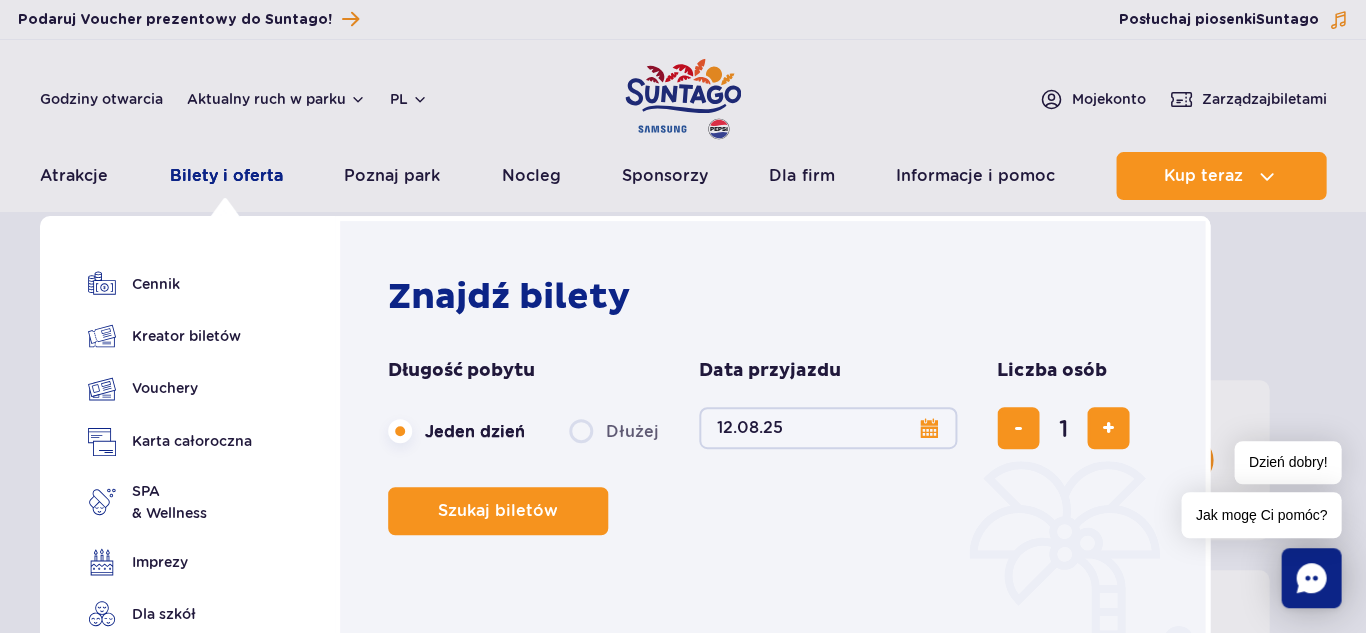 click on "Bilety i oferta" at bounding box center [225, 176] 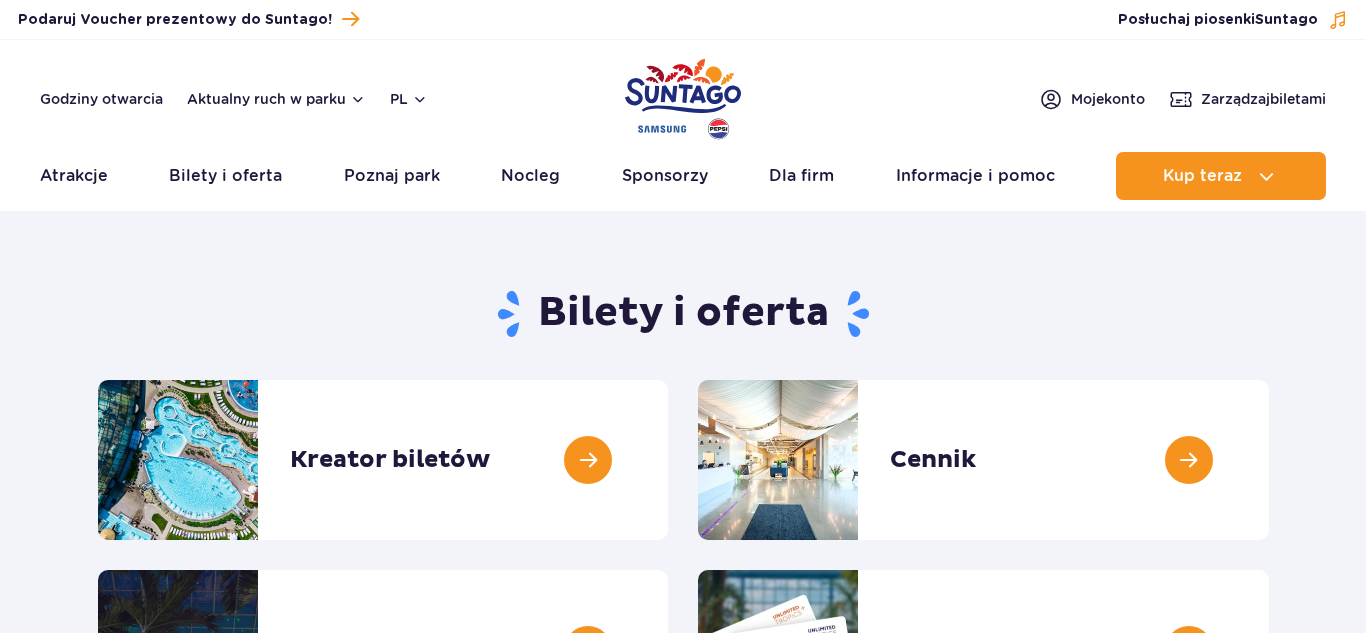 scroll, scrollTop: 0, scrollLeft: 0, axis: both 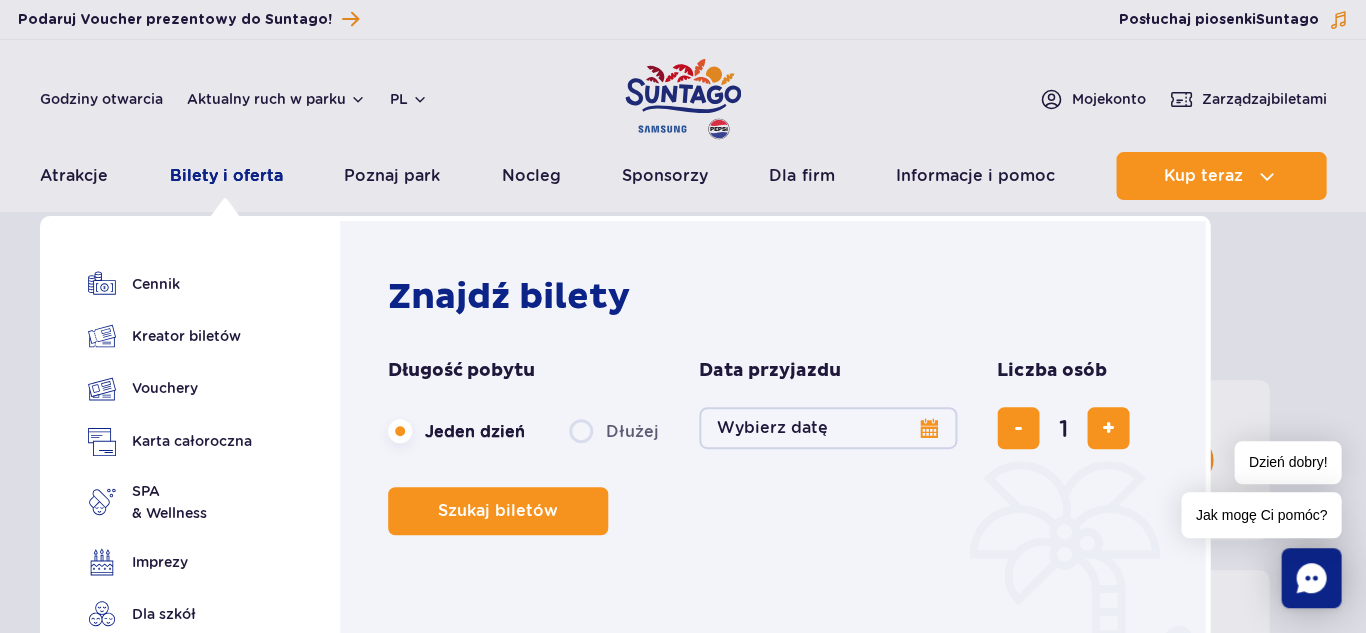 click on "Bilety i oferta" at bounding box center (225, 176) 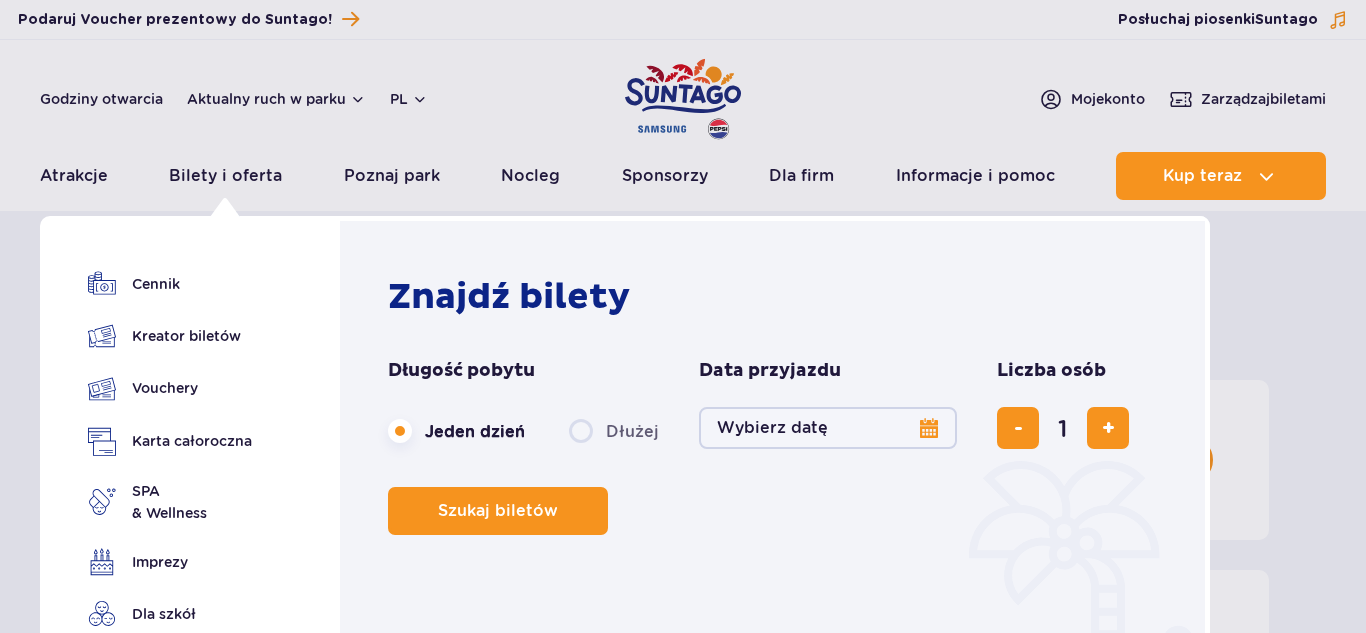 scroll, scrollTop: 0, scrollLeft: 0, axis: both 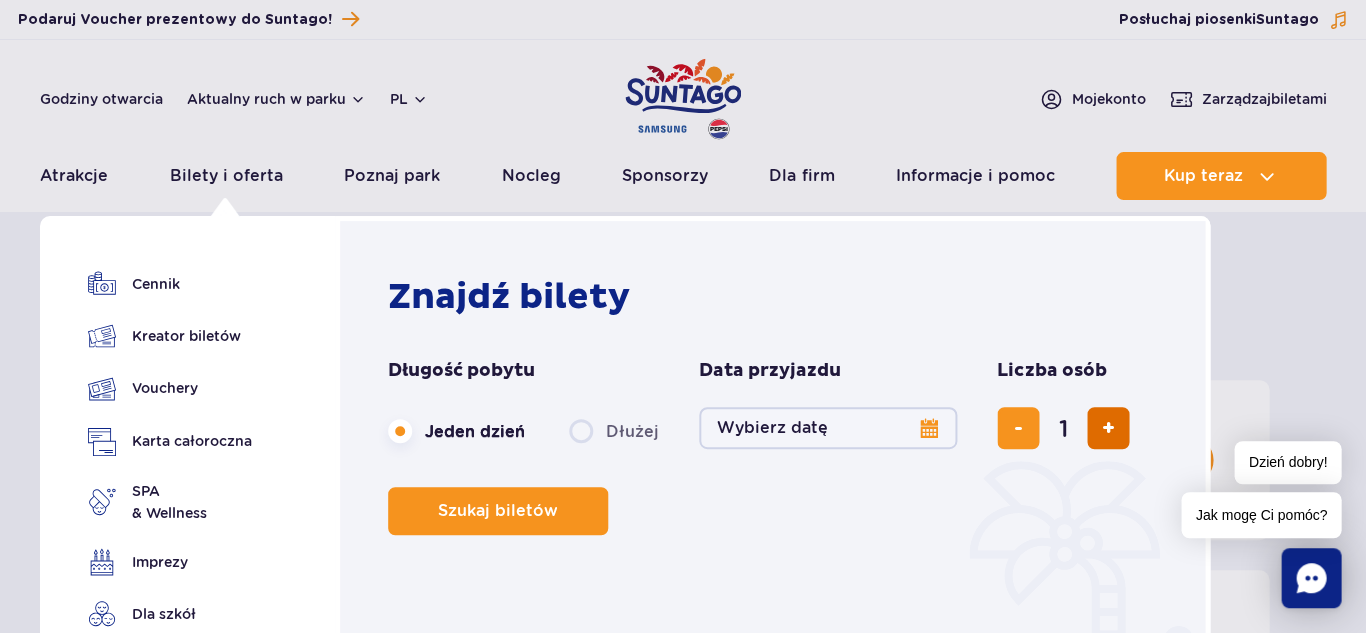click at bounding box center (1108, 428) 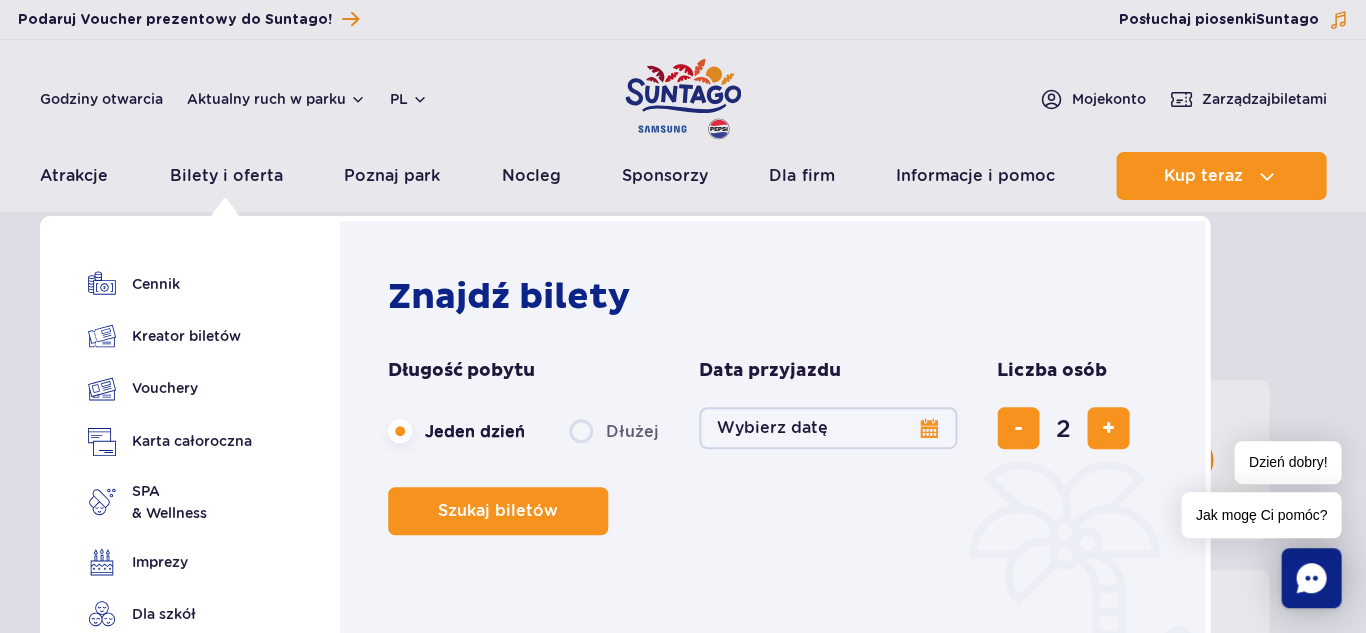 click on "Wybierz datę" at bounding box center [828, 428] 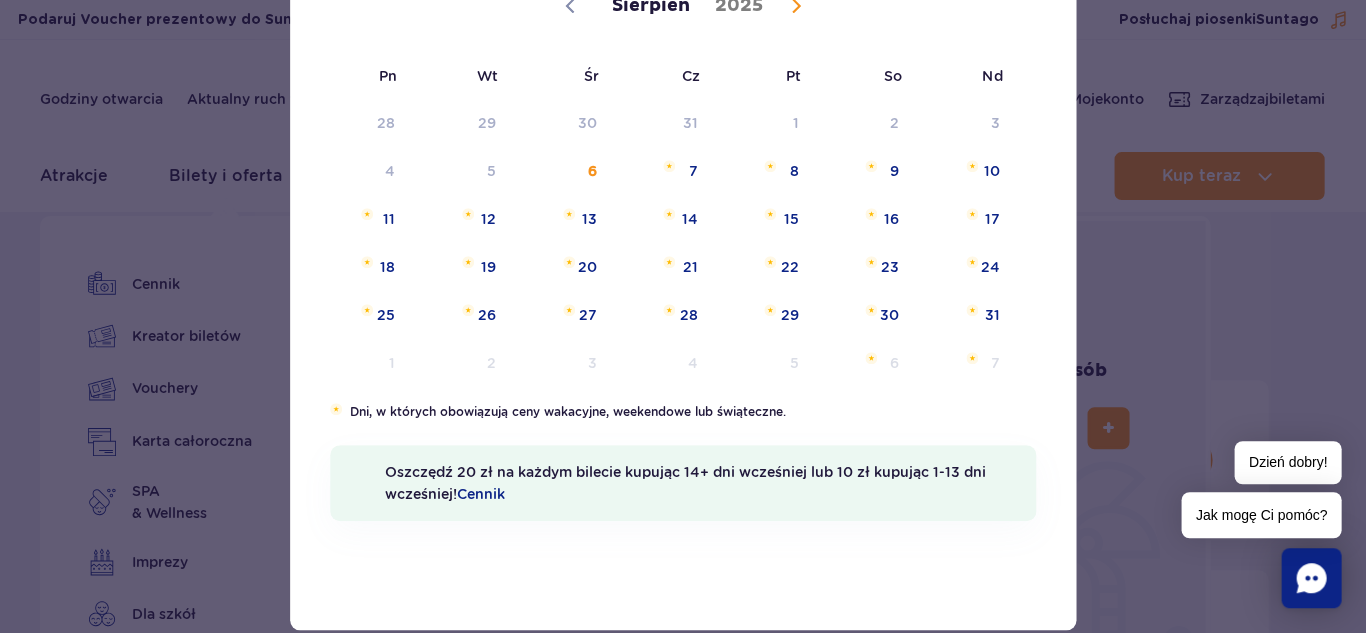 scroll, scrollTop: 219, scrollLeft: 0, axis: vertical 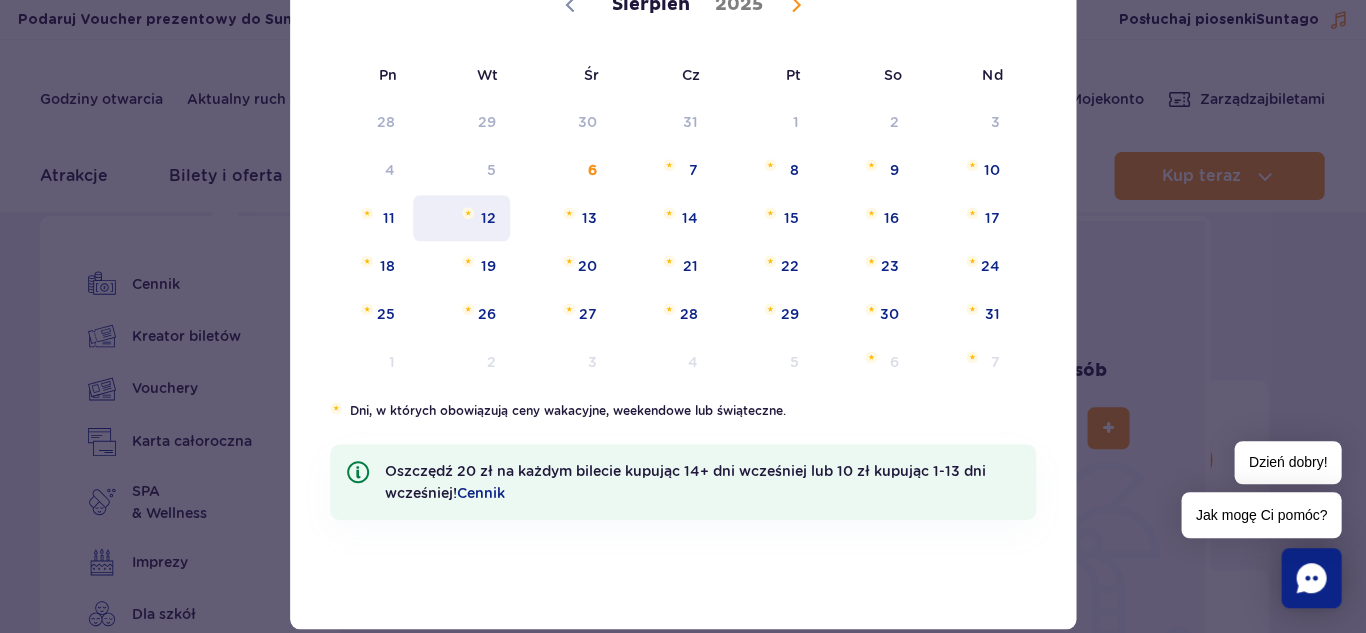 click on "12" at bounding box center (461, 218) 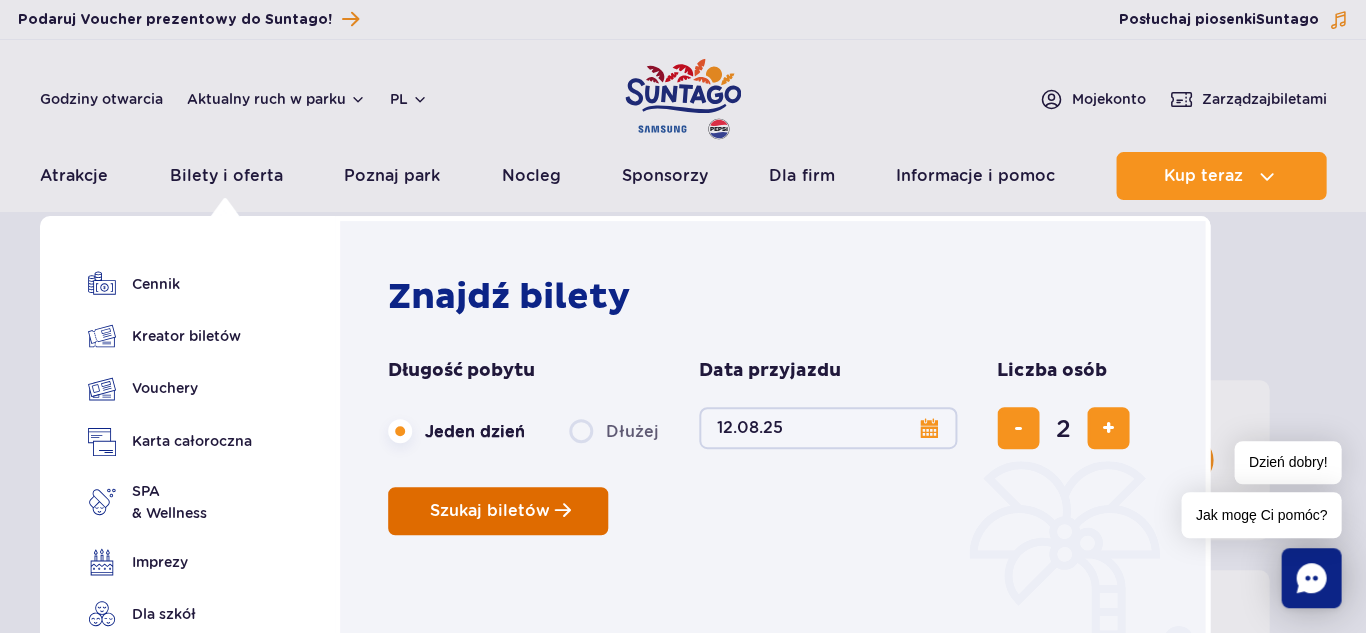 click on "Szukaj biletów" at bounding box center (498, 511) 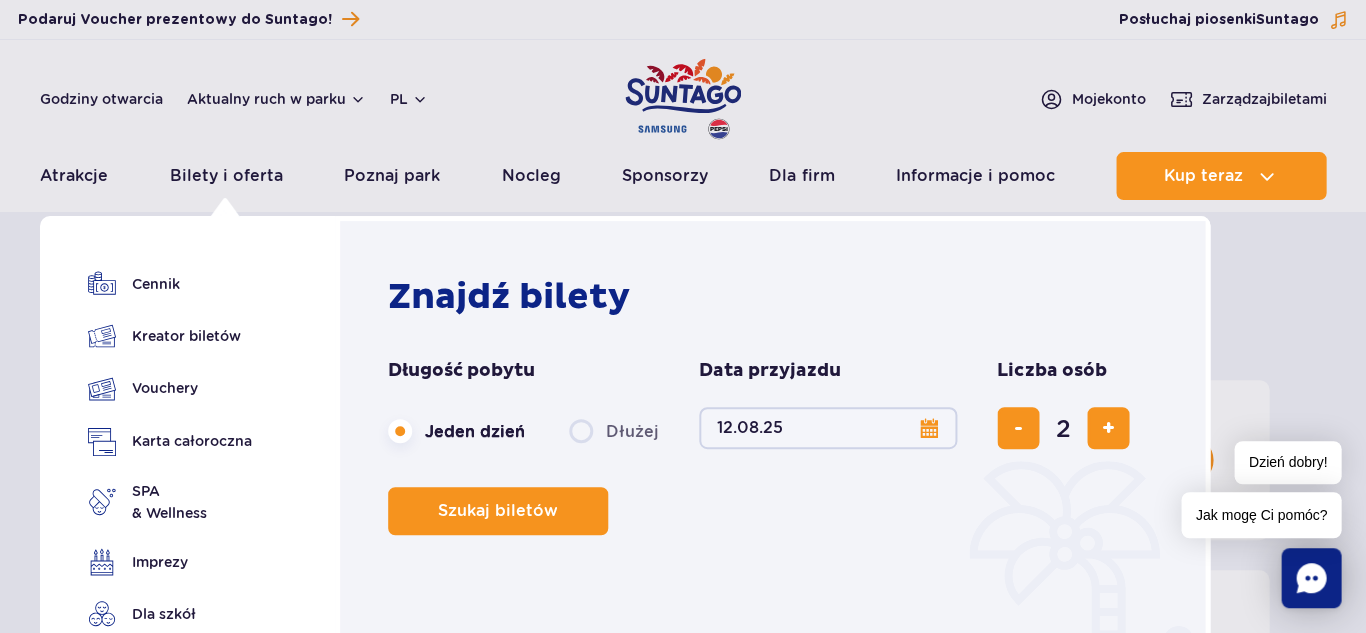 click on "12.08.25" at bounding box center (828, 428) 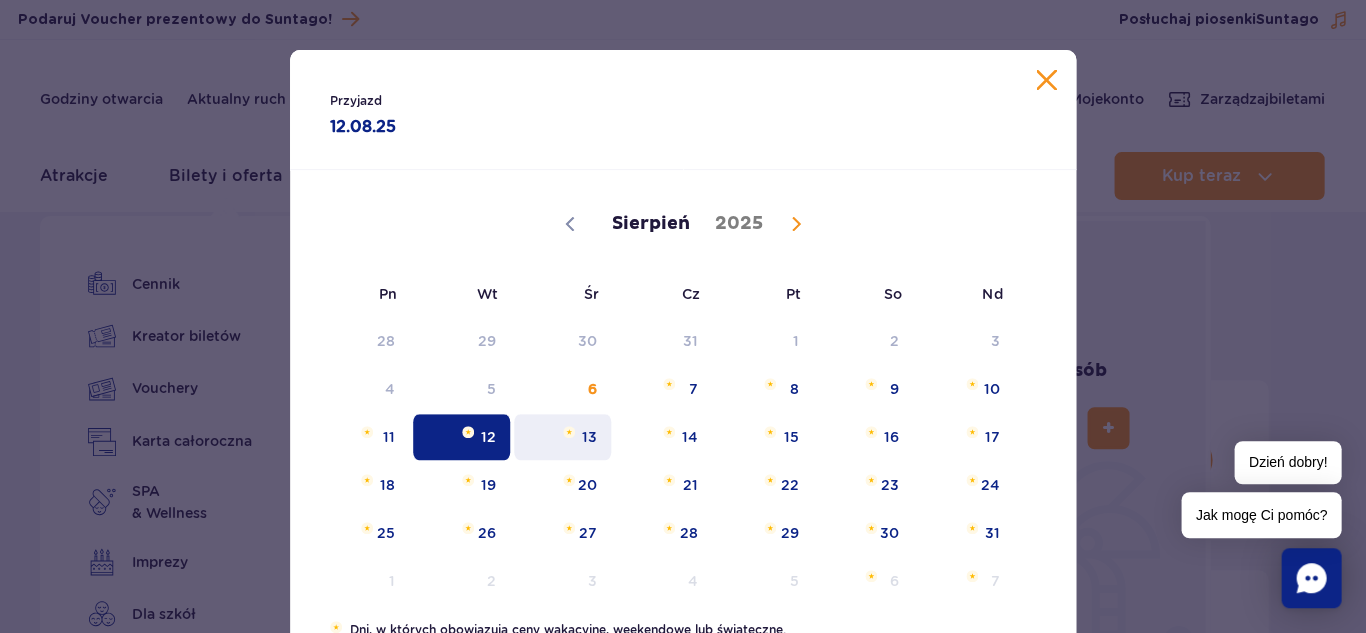 click on "13" at bounding box center (562, 437) 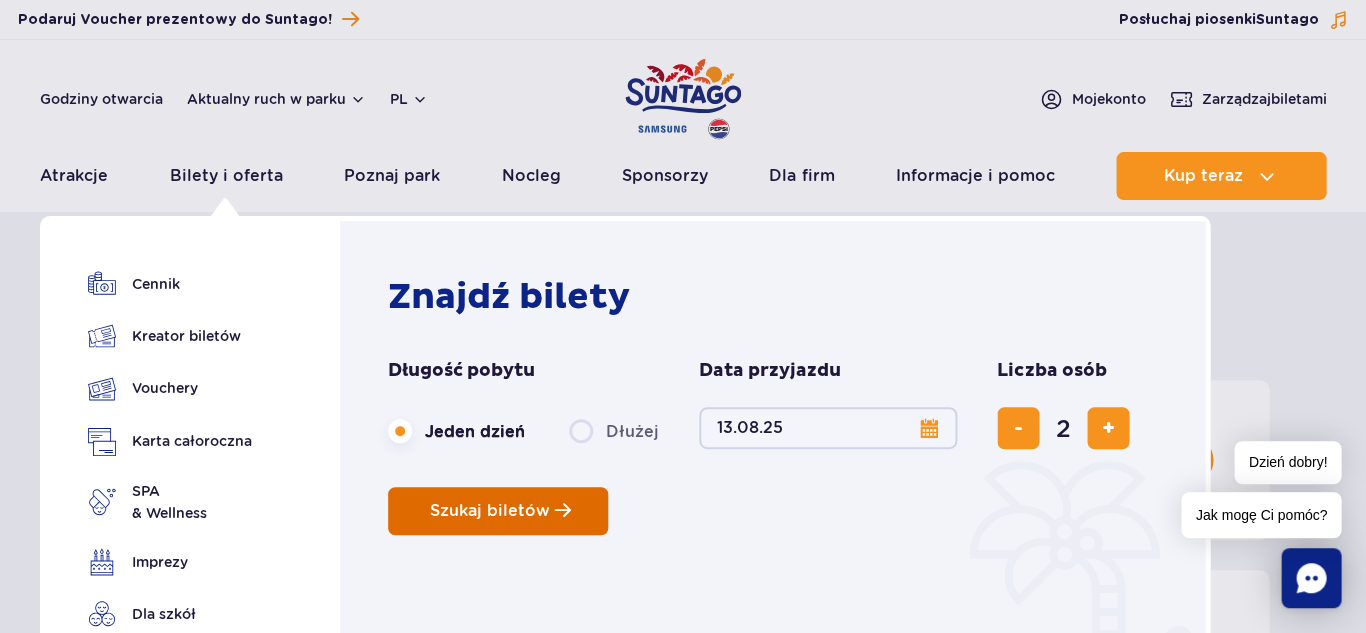 click on "Szukaj biletów" at bounding box center (490, 511) 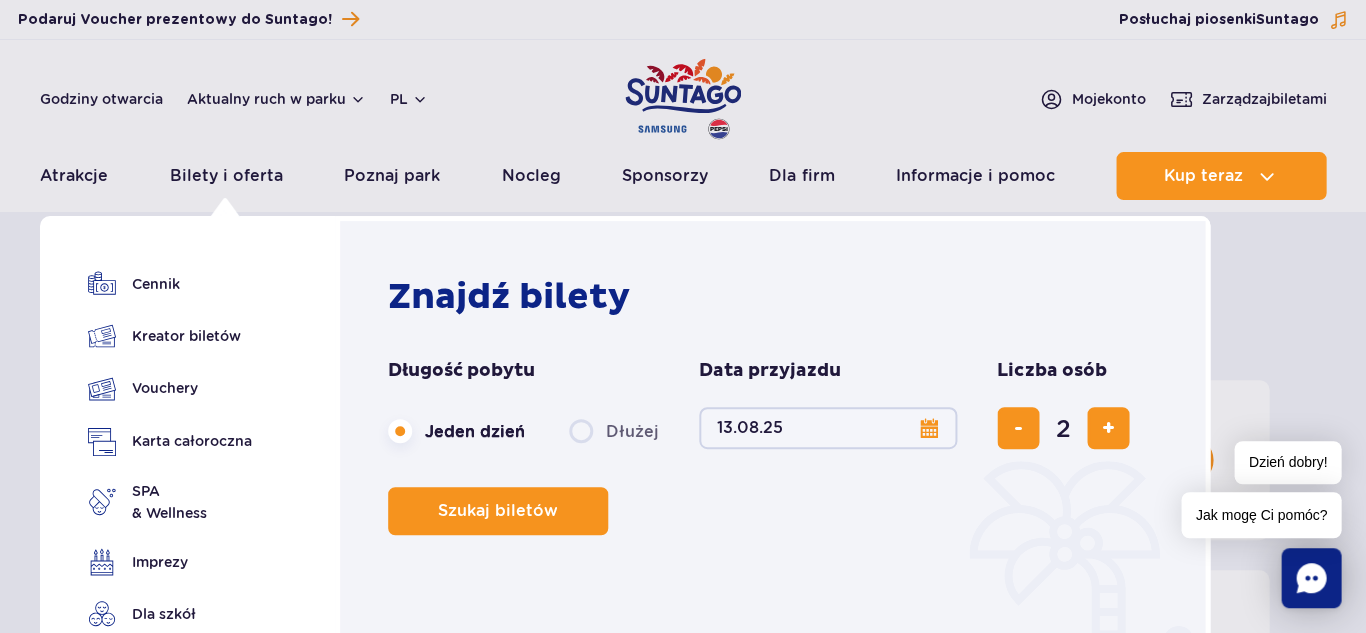 click on "13.08.25" at bounding box center [828, 428] 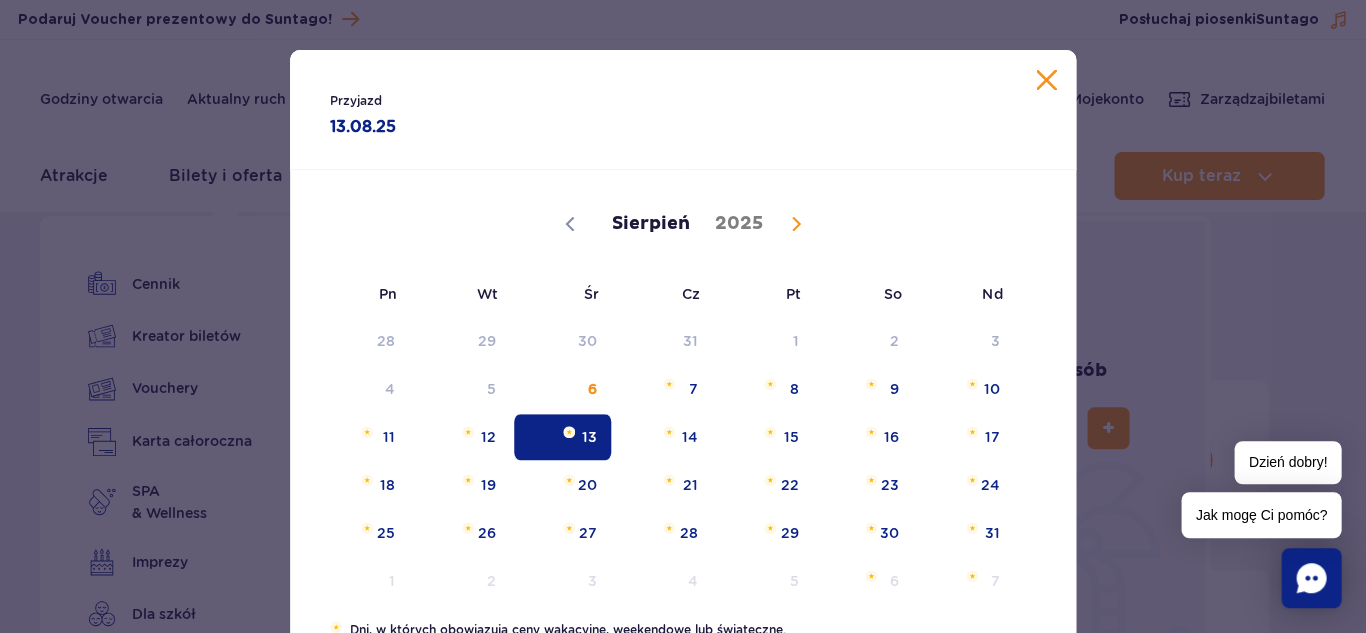 click 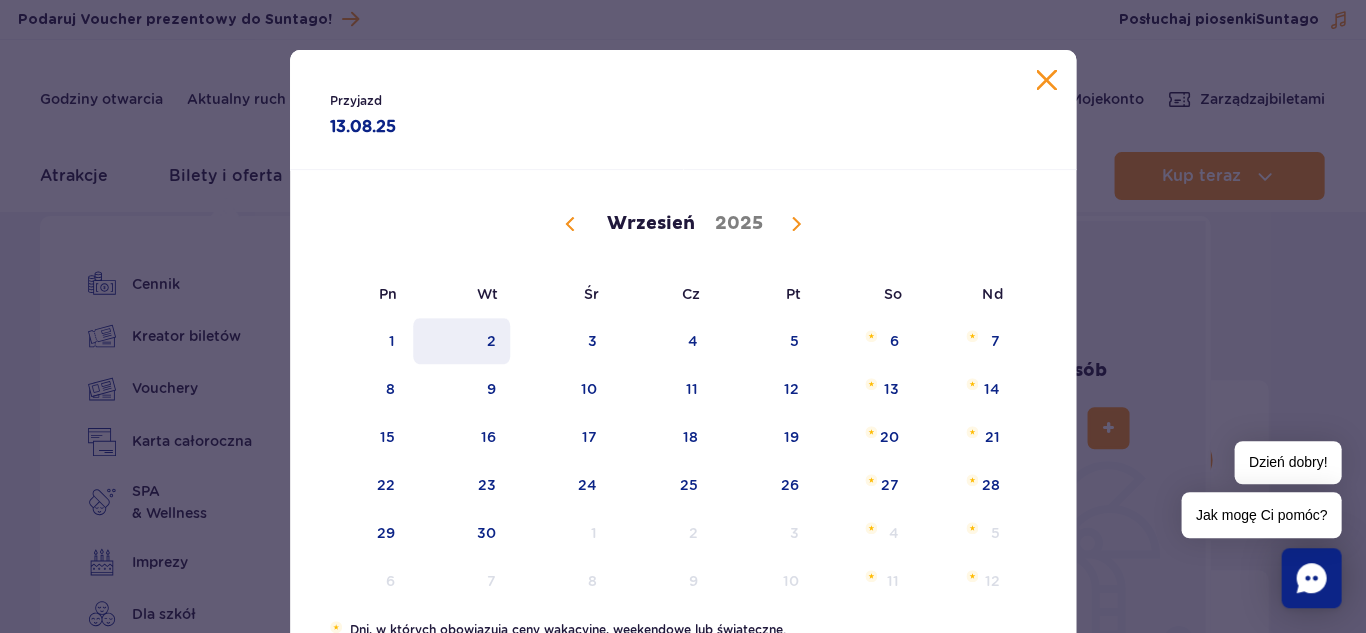 click on "2" at bounding box center (461, 341) 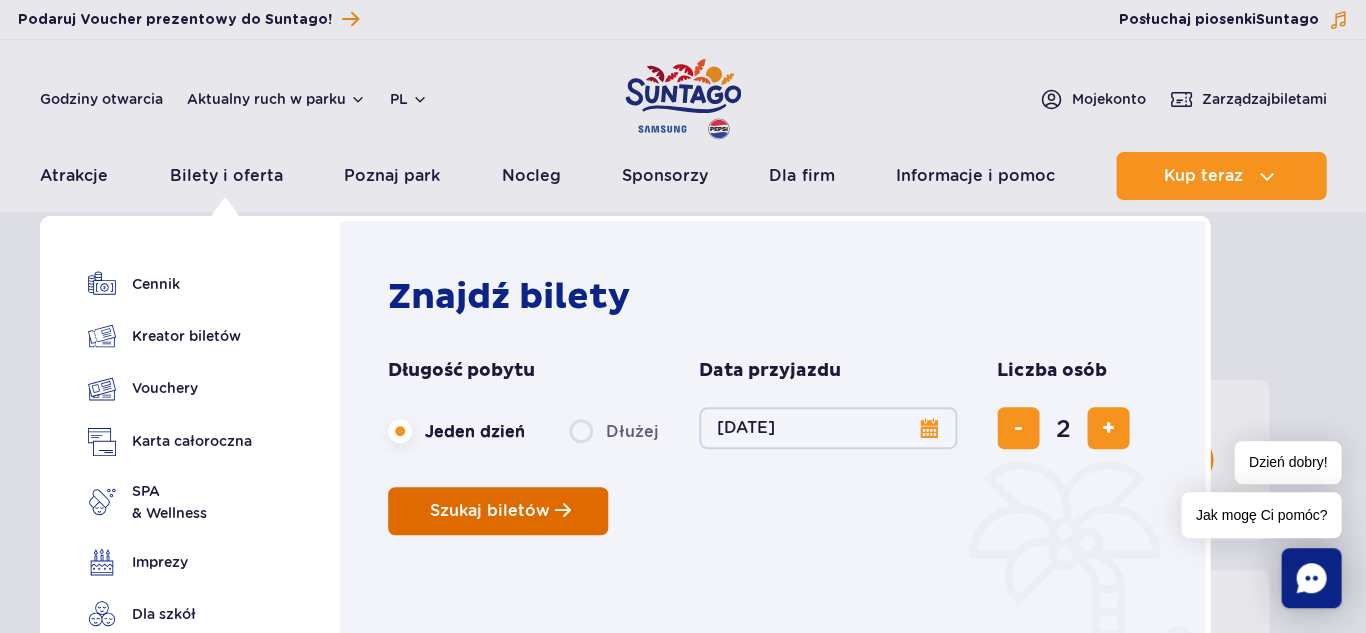 click on "Szukaj biletów" at bounding box center [498, 511] 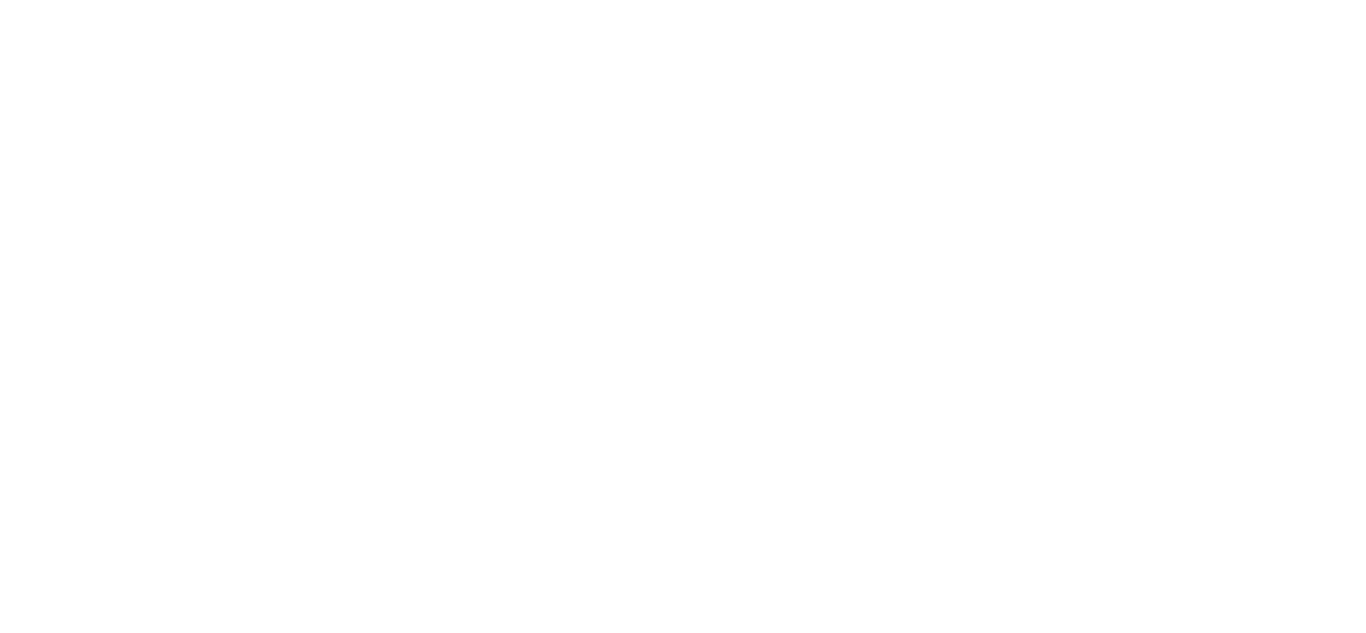 scroll, scrollTop: 0, scrollLeft: 0, axis: both 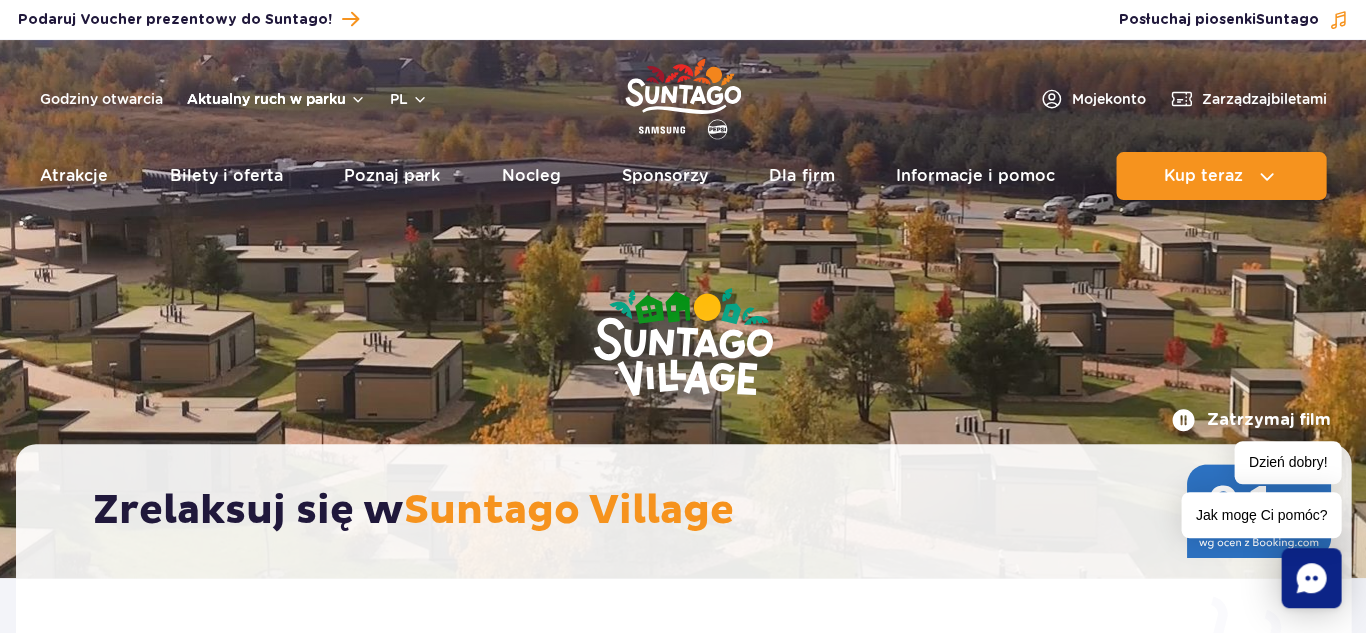 click on "Aktualny ruch w parku" at bounding box center [276, 99] 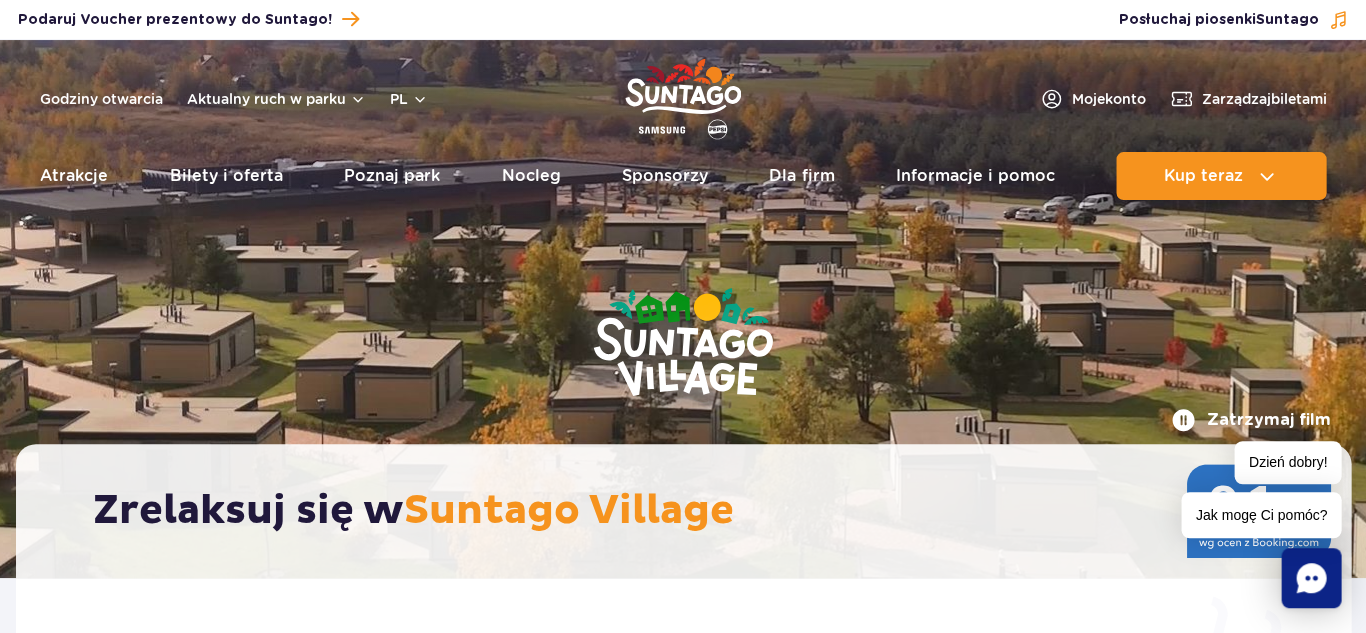 scroll, scrollTop: 0, scrollLeft: 0, axis: both 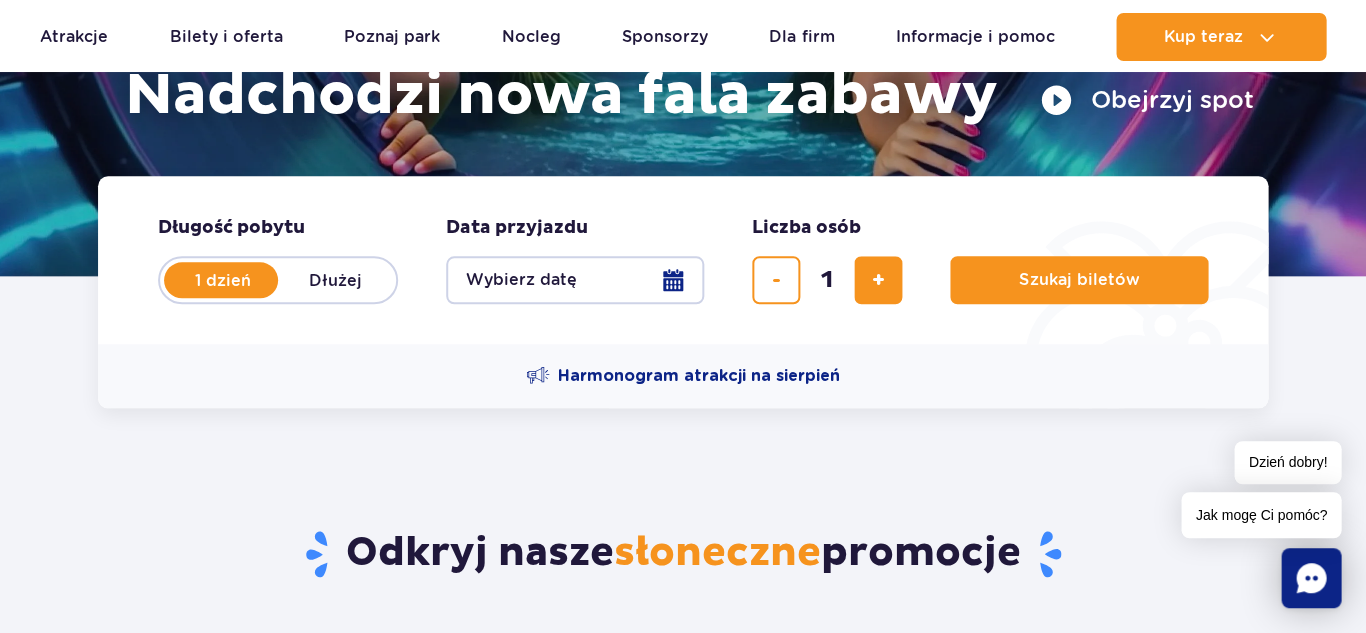 click on "Wybierz datę" at bounding box center [575, 280] 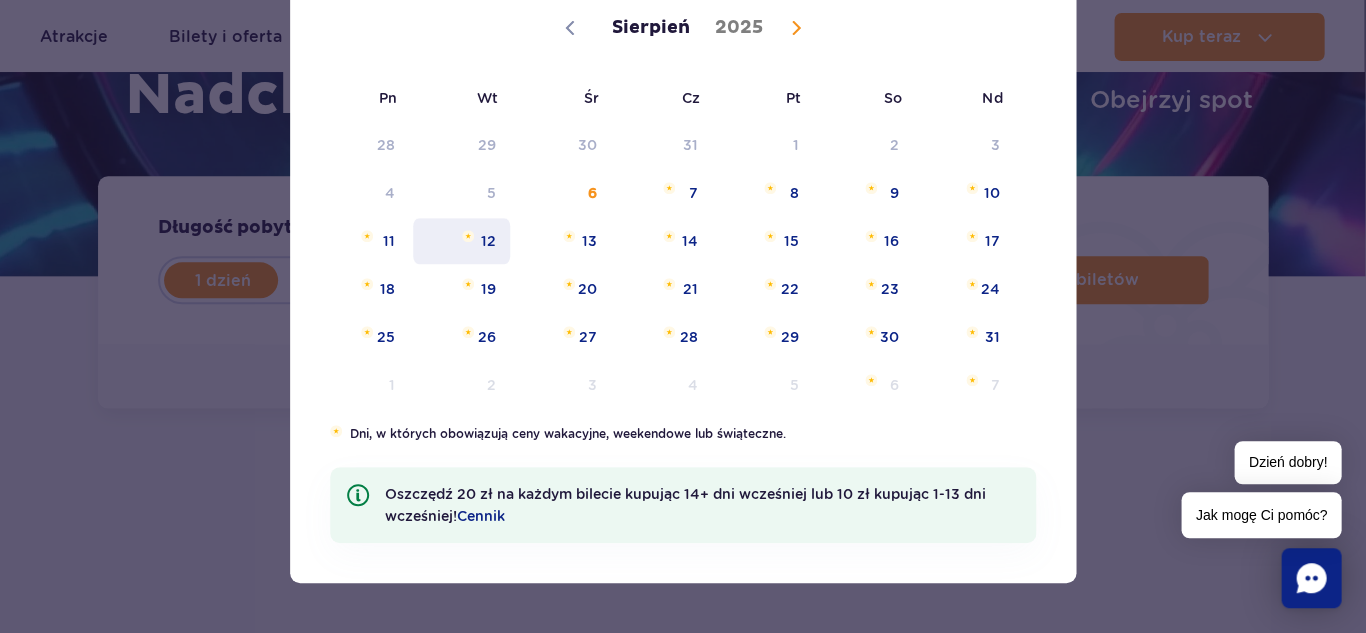 scroll, scrollTop: 197, scrollLeft: 0, axis: vertical 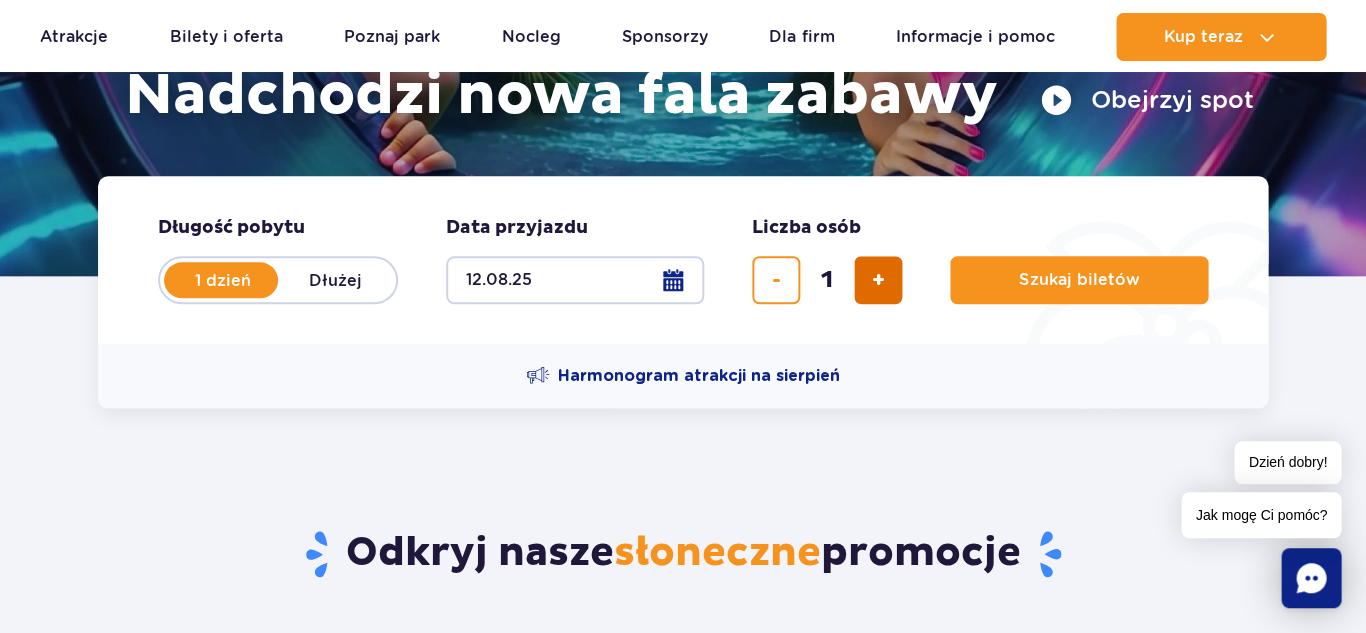 click at bounding box center [878, 280] 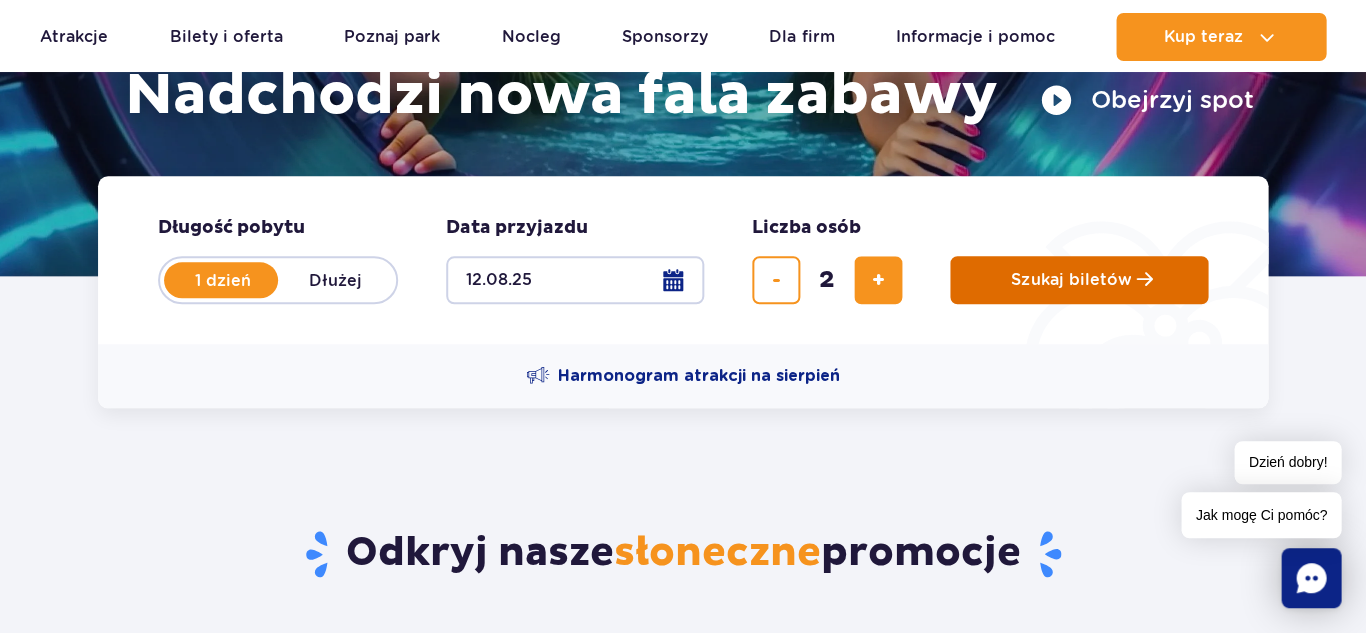 click on "Szukaj biletów" at bounding box center [1071, 280] 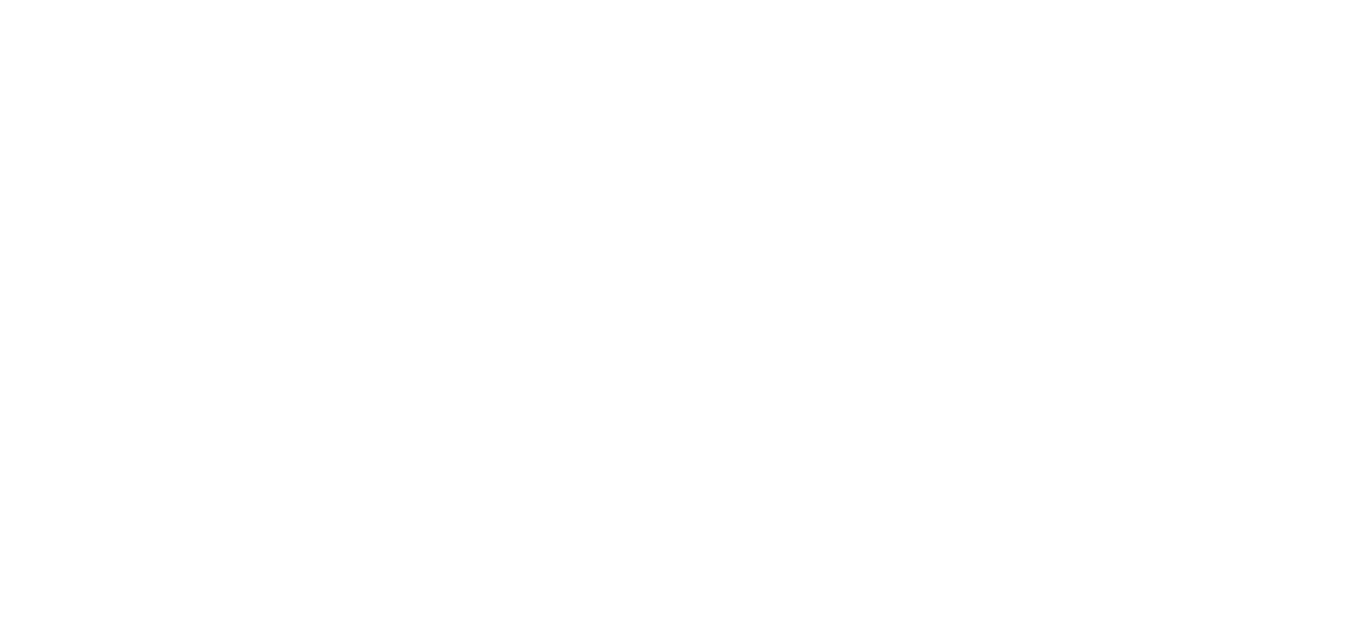 scroll, scrollTop: 0, scrollLeft: 0, axis: both 